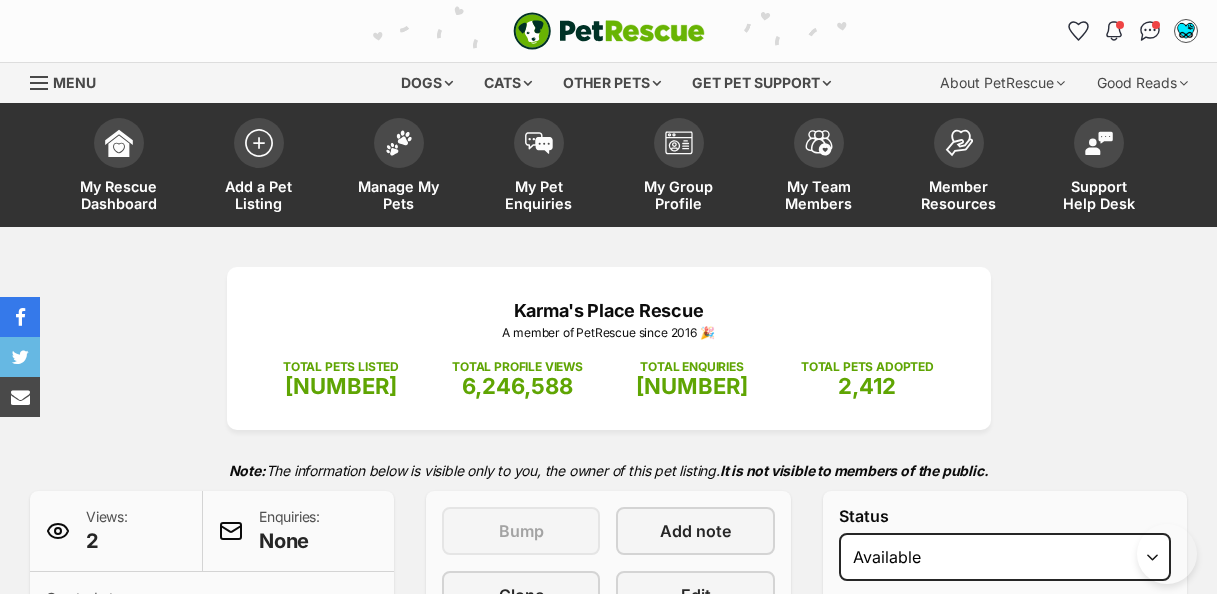 scroll, scrollTop: 102, scrollLeft: 0, axis: vertical 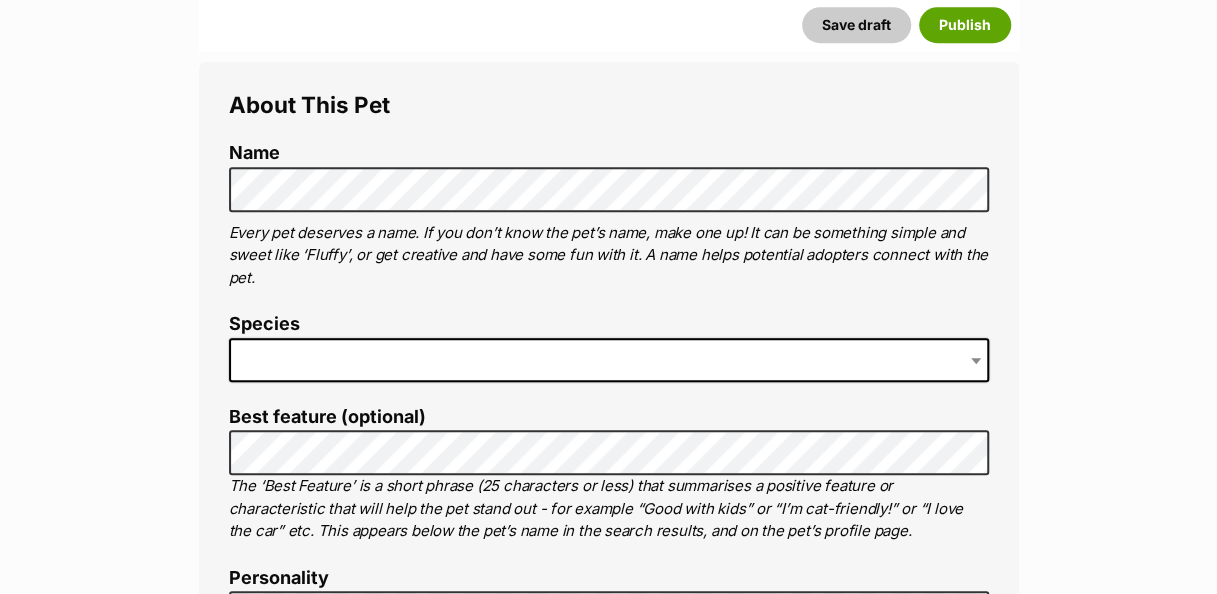 click at bounding box center [609, 360] 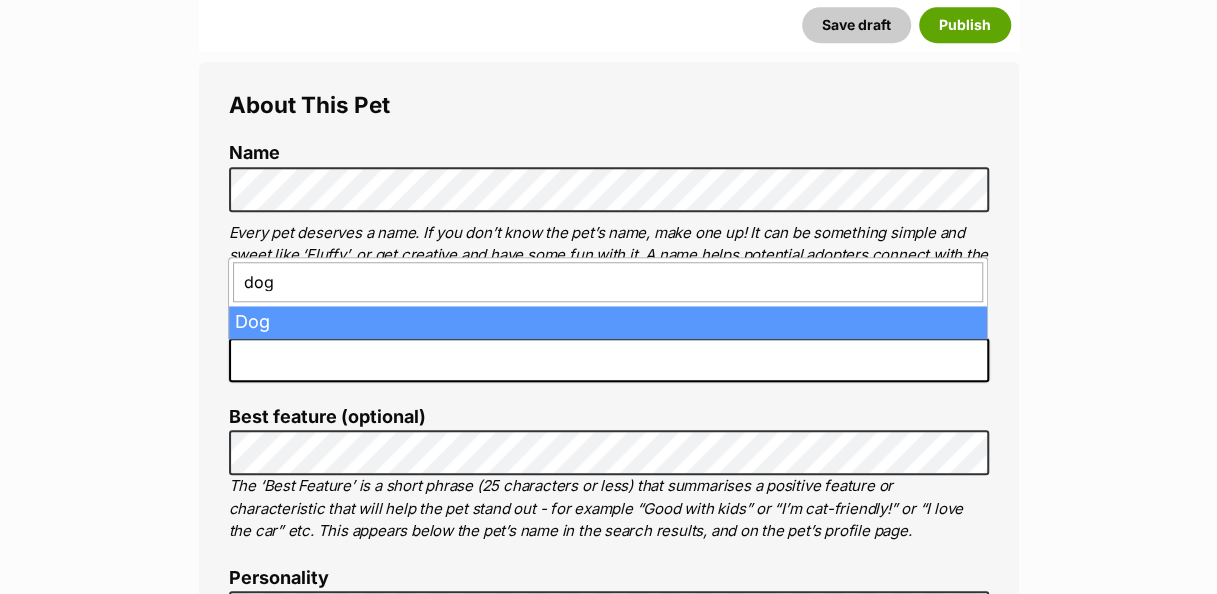type on "dog" 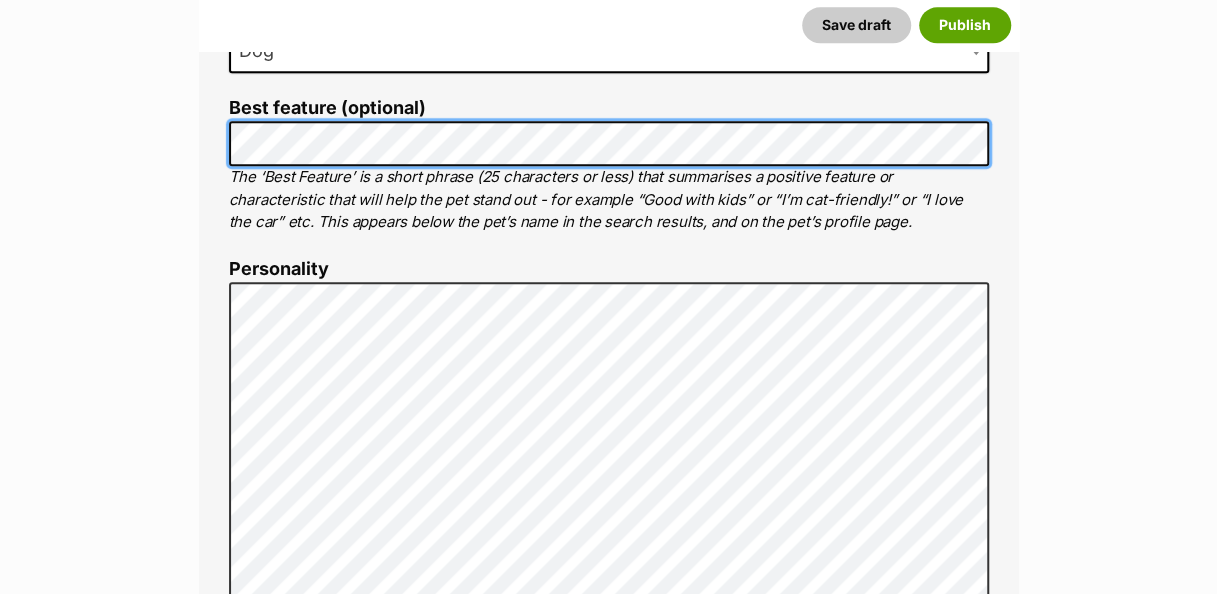 scroll, scrollTop: 1004, scrollLeft: 0, axis: vertical 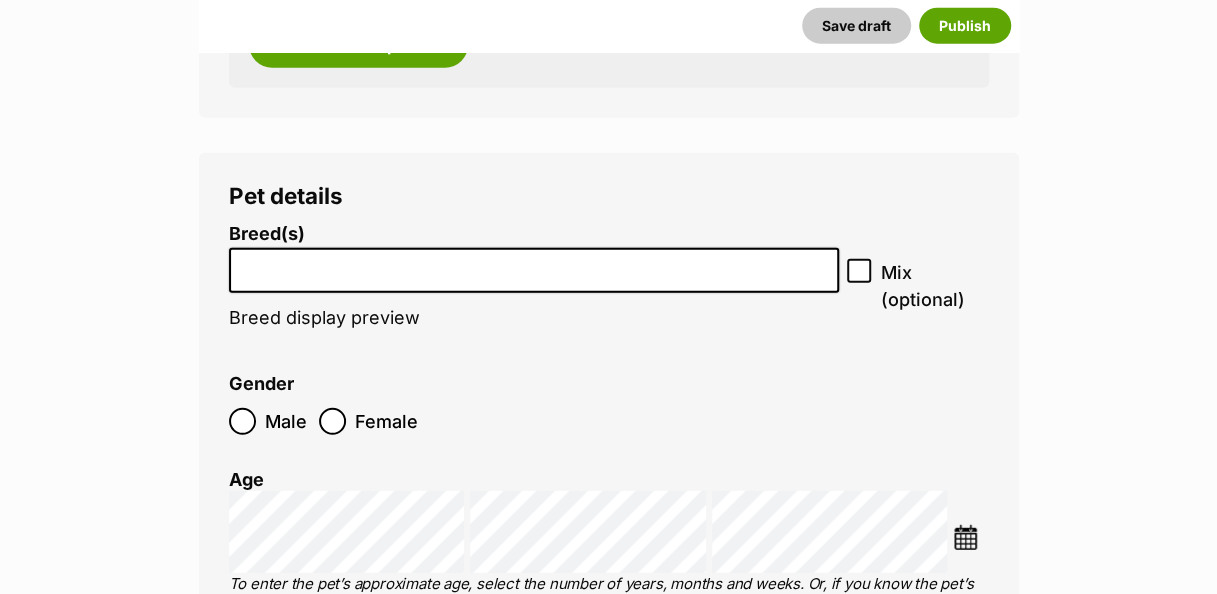 click at bounding box center [534, 265] 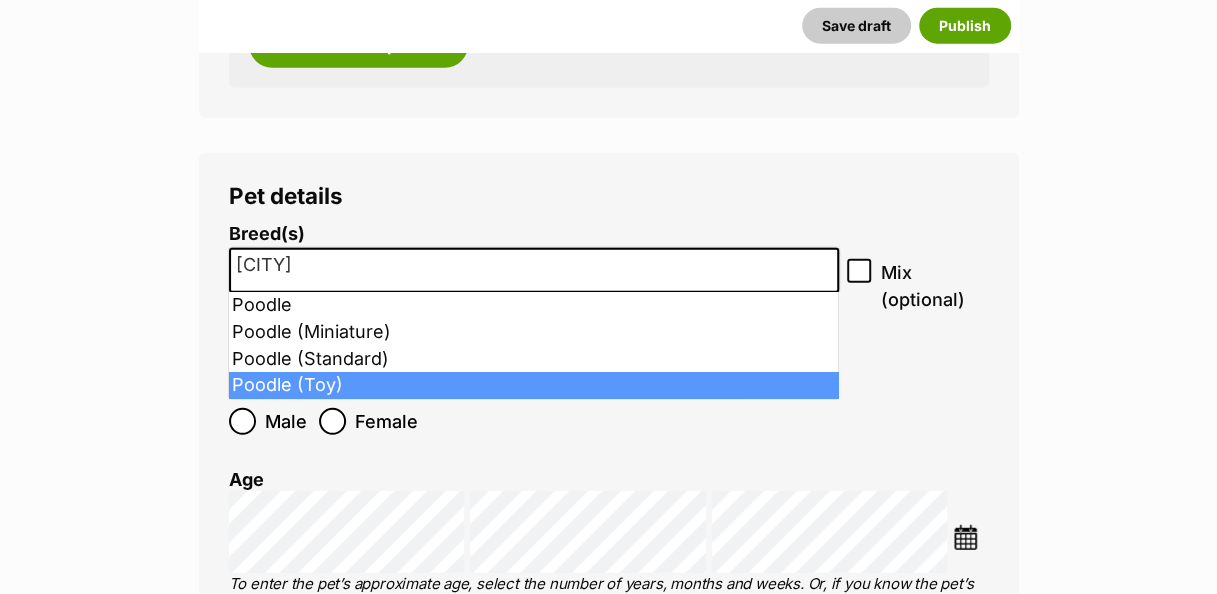 type on "pood" 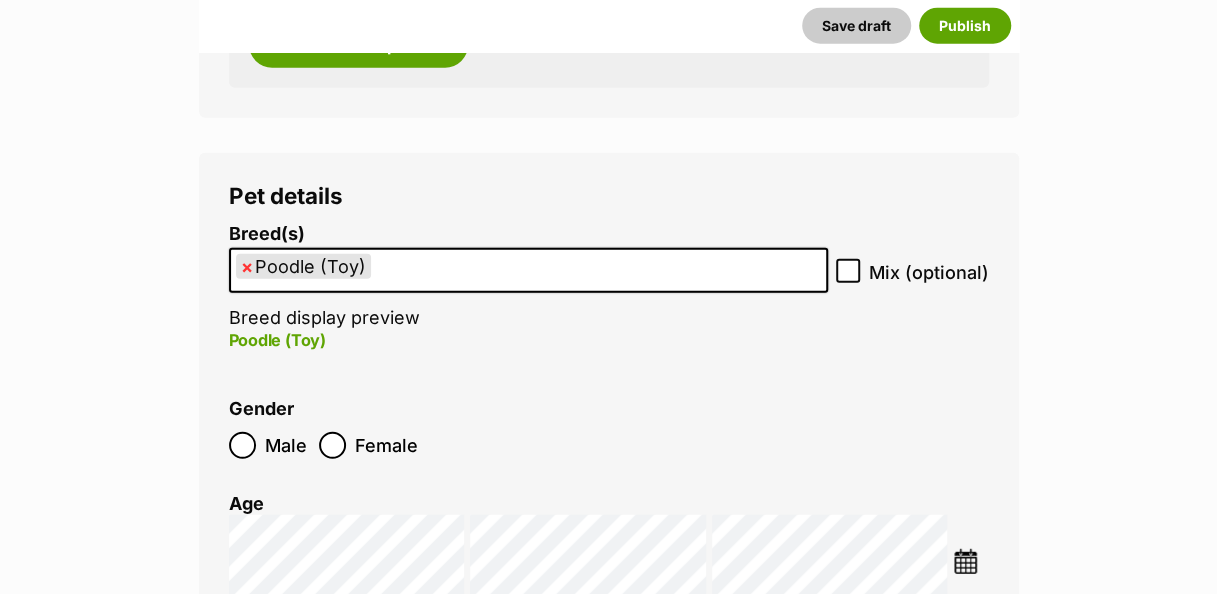 click on "Pet details
Breed(s)
Poodle (Toy) Affenpinscher
Afghan Hound
Airedale Terrier
Akita
Akita (Japanese)
Alaskan Husky
Alaskan Malamute
American Bulldog
American Eskimo Dog
American Foxhound
American Hairless Terrier
American Staffordshire Terrier
Anatolian Shepherd Dog
Australasian Bosdog
Australian Bulldog
Australian Cattle Dog
Australian Cobberdog
Australian Kelpie
Australian Koolie
Australian Shepherd
Australian Silky Terrier
Australian Stumpy Tail Cattle Dog
Australian Terrier
Azawakh
Basenji
Basset Fauve de Bretagne
Basset Hound
Beagle
Bearded Collie
Beauceron (Berger de Beauce)
Bedlington Terrier
Belgian Malinois
Belgian Shepherd Dog
Belgian Shepherd Dog (Groenendael)
Belgian Shepherd Dog (Laekenois)
Belgian Shepherd Dog (Malinois)
Belgian Shepherd Dog (Tervueren)
Bergamasco Shepherd Dog
Bernese Mountain Dog
Bichon Frise
Biewer Terrier
Black and Tan Coonhound
Bloodhound
Bluetick Coonhound
Boerboel
Bolognese" at bounding box center (609, 561) 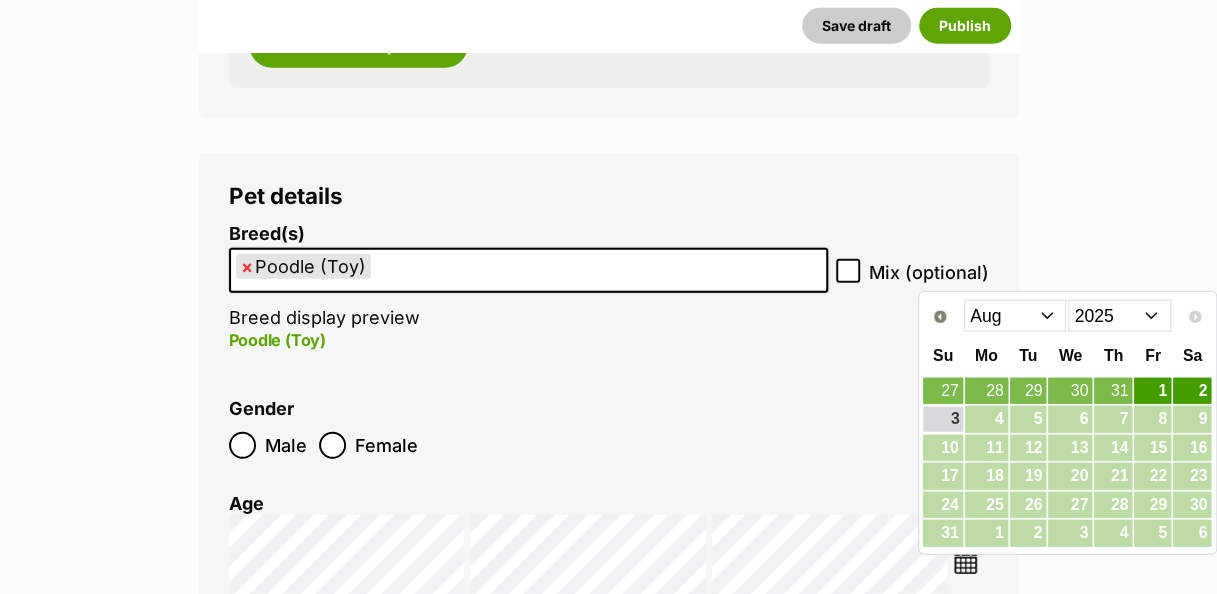 click on "2015 2016 2017 2018 2019 2020 2021 2022 2023 2024 2025" at bounding box center (1119, 316) 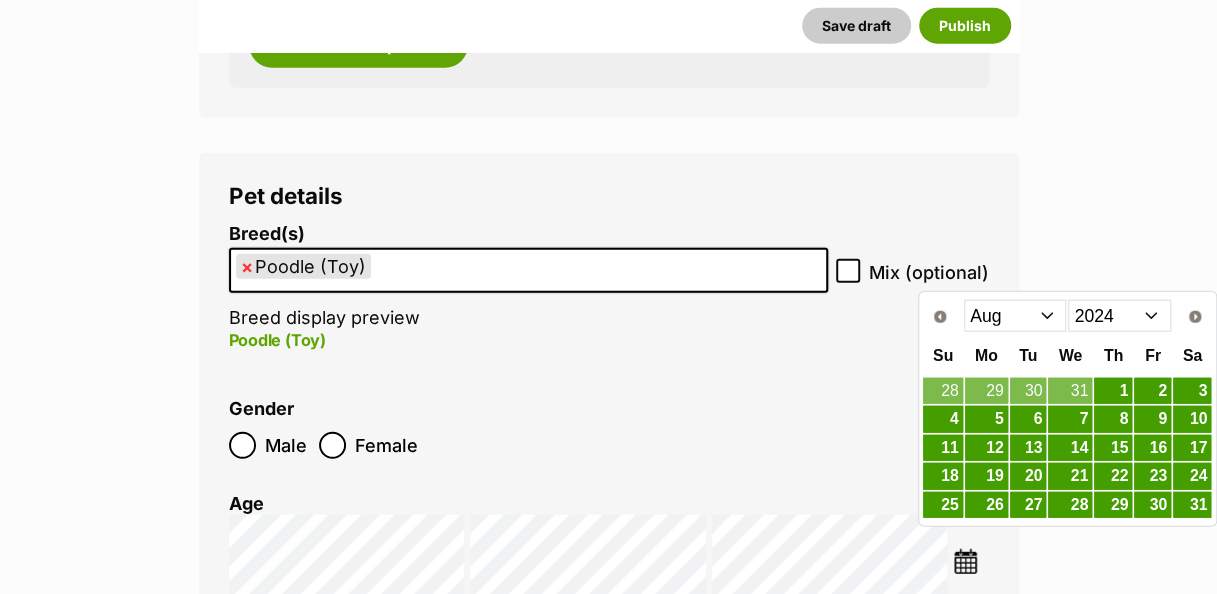 click on "Jan Feb Mar Apr May Jun Jul Aug Sep Oct Nov Dec" at bounding box center (1015, 316) 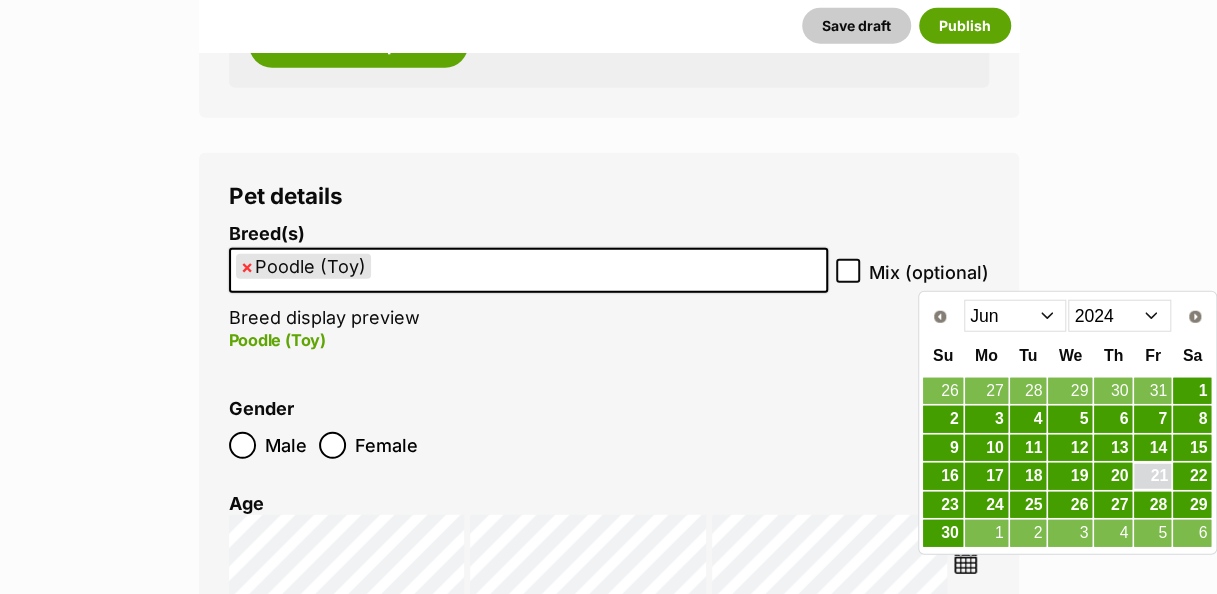 click on "21" at bounding box center [1152, 476] 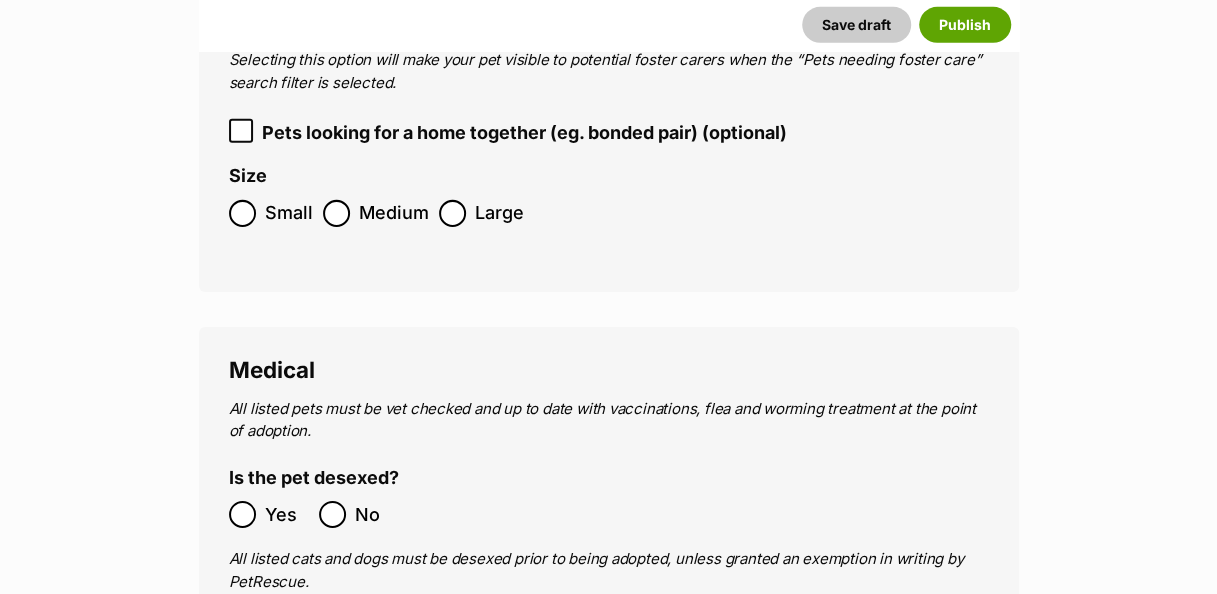 scroll, scrollTop: 2993, scrollLeft: 0, axis: vertical 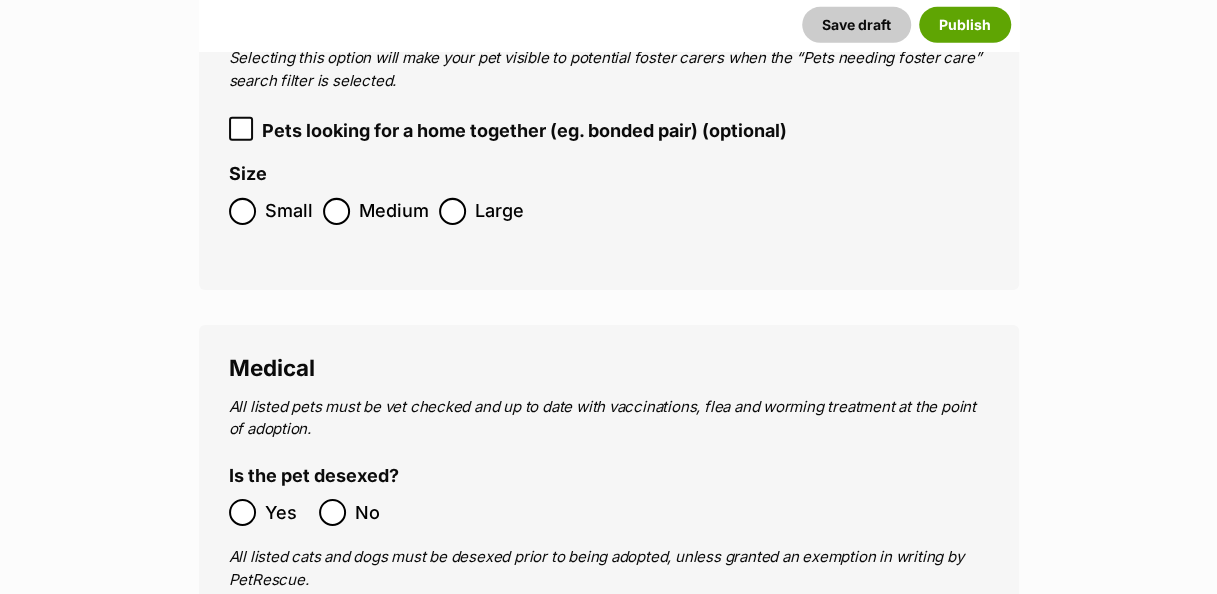 click on "All listed pets must be vet checked and up to date with vaccinations, flea and worming treatment at the point of adoption.
Is the pet desexed?
Yes
No
All listed cats and dogs must be desexed prior to being adopted, unless granted an exemption in writing by PetRescue.
Please contact PetRescue should you need to request an exemption
Is the pet vaccinated?
Yes
No
Is the pet wormed?
Yes
No
Has received heartworm prevention within the past 12 months?
Yes
No
Does the pet have any known medical conditions?
No
Yes (Please specify)
Medical history
Mention any pre-existing medical conditions this pet has, and note any ongoing medications or management that may be required. Full transparency for potential adopters regarding the current health status of all pets listed is required.
4000" at bounding box center (609, 976) 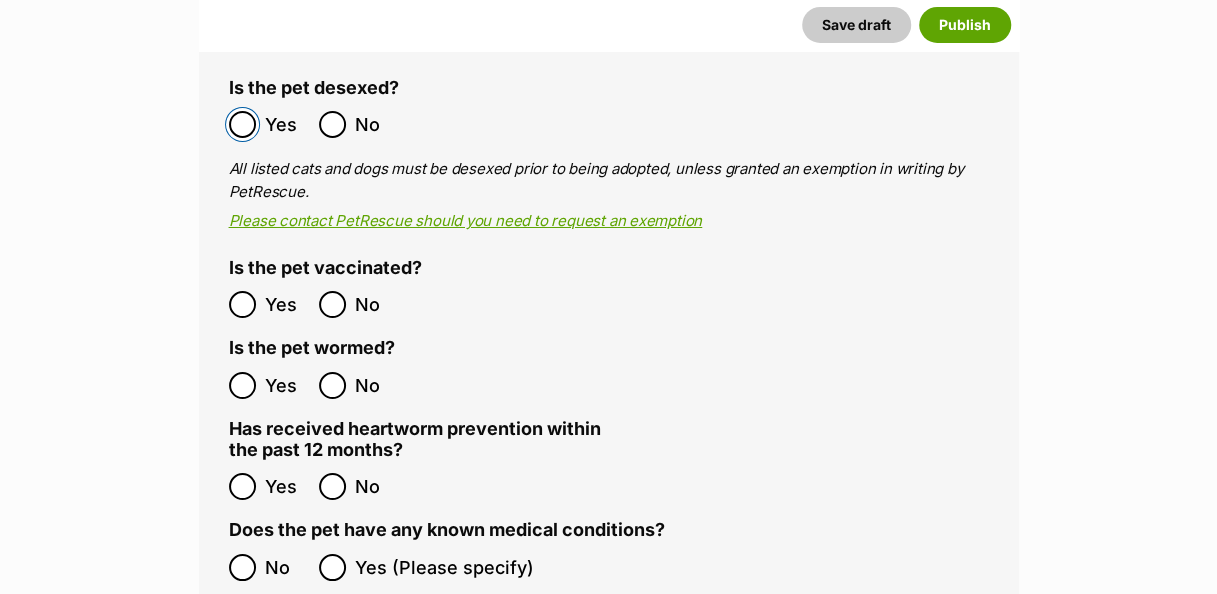 scroll, scrollTop: 3340, scrollLeft: 0, axis: vertical 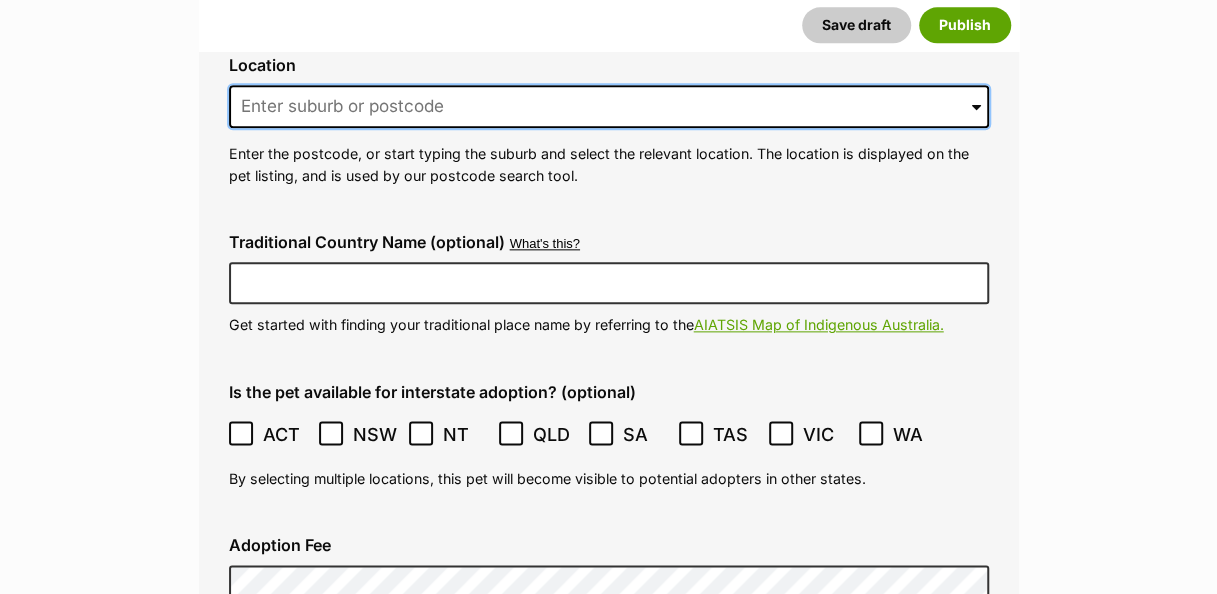 click at bounding box center [609, 107] 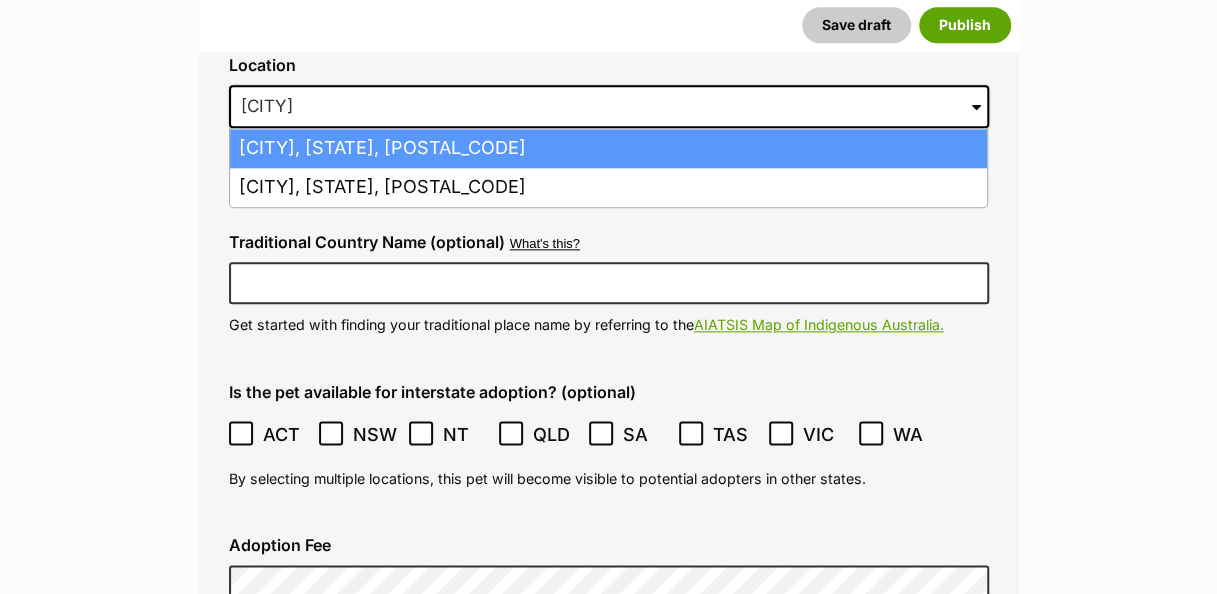click on "Kingaroy, Queensland, 4610" at bounding box center (608, 148) 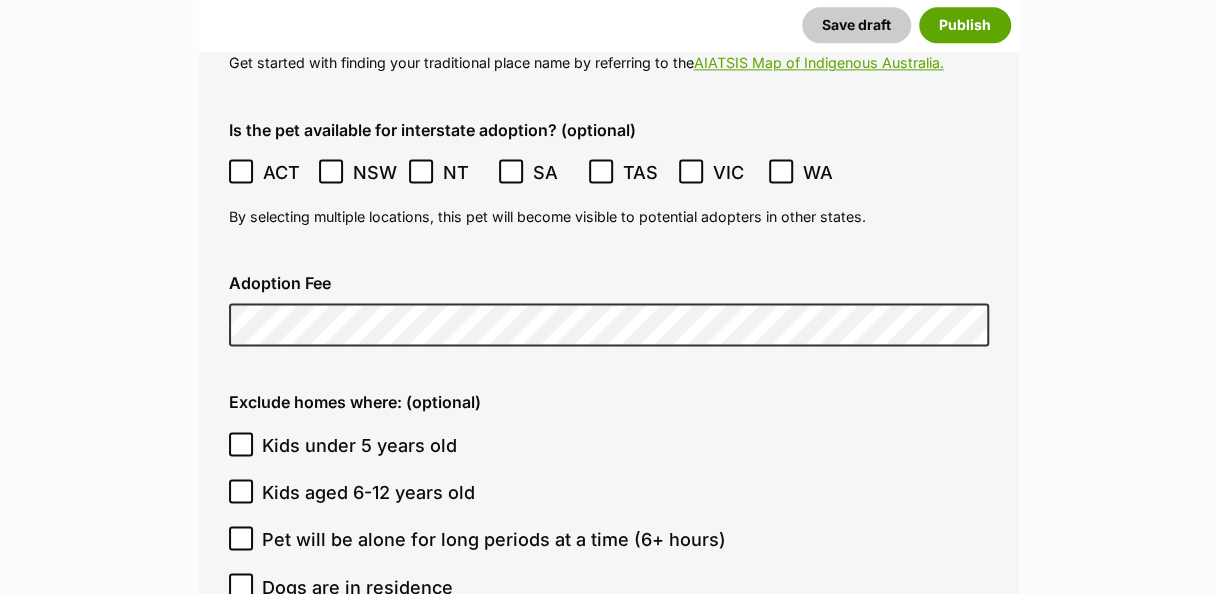 scroll, scrollTop: 4932, scrollLeft: 0, axis: vertical 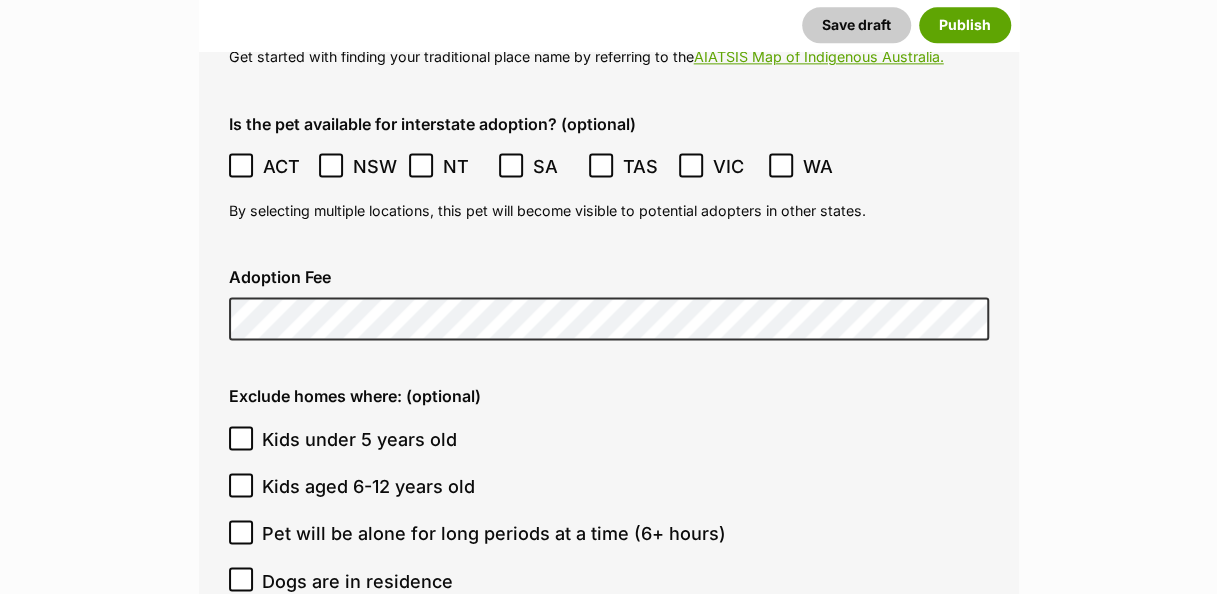 type on "[NUMBER]" 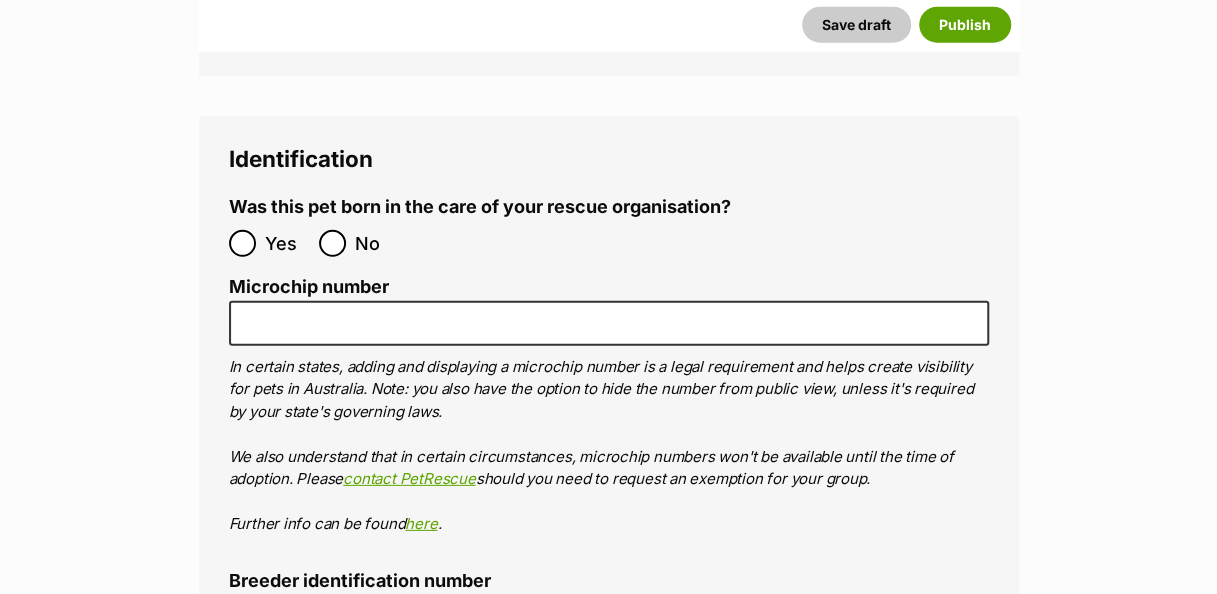 scroll, scrollTop: 6316, scrollLeft: 0, axis: vertical 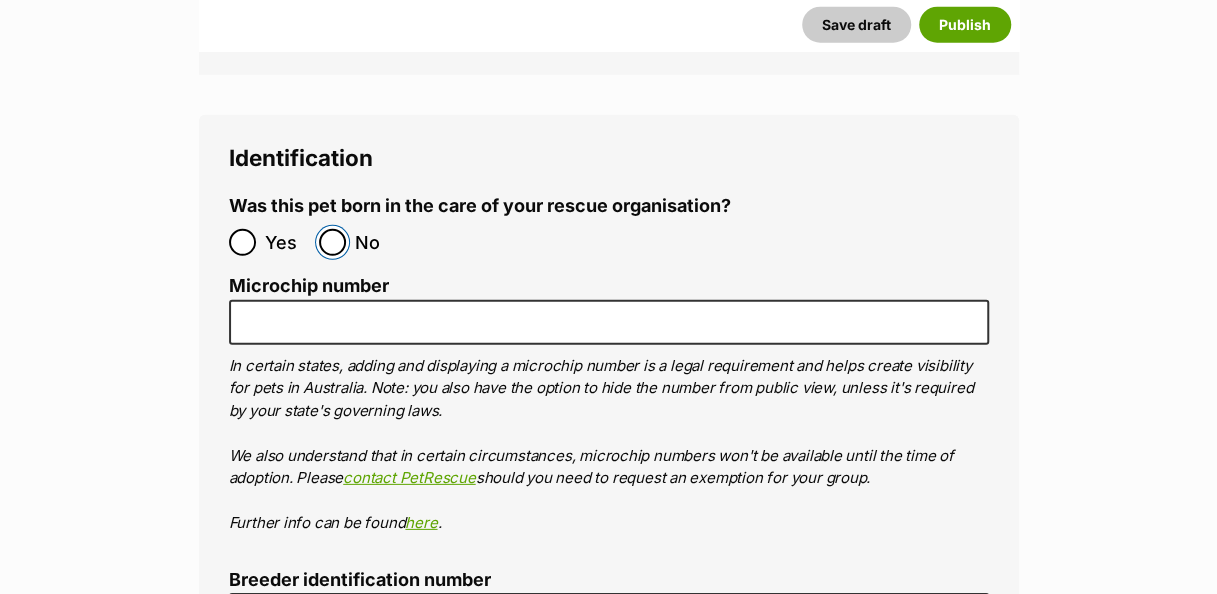 click on "No" at bounding box center [332, 242] 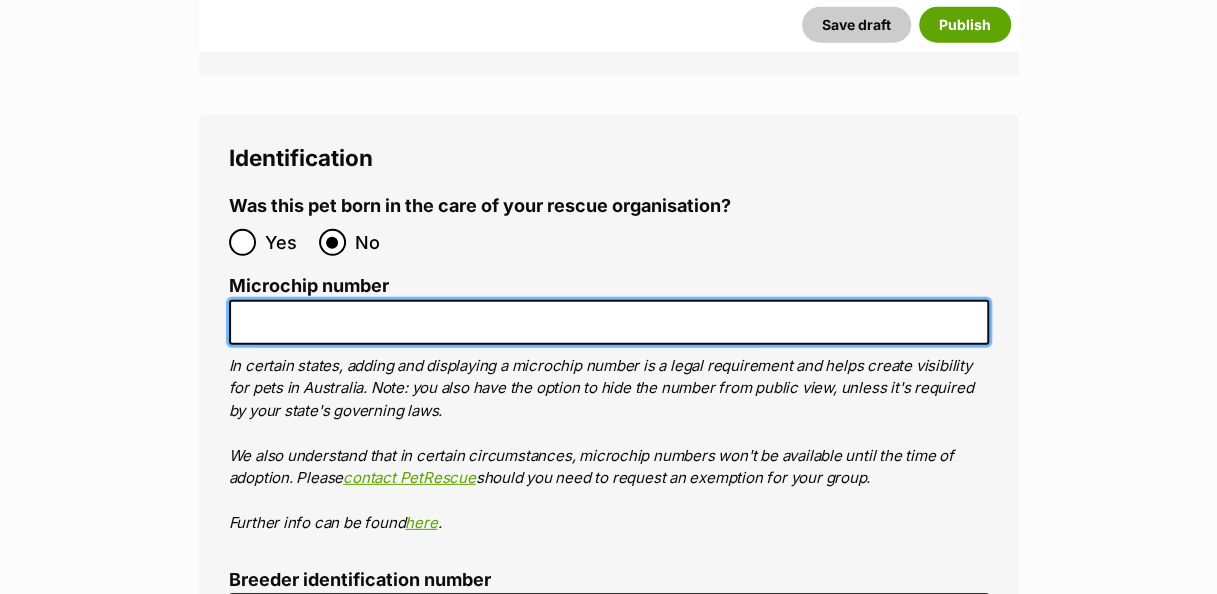 click on "Microchip number" at bounding box center (609, 322) 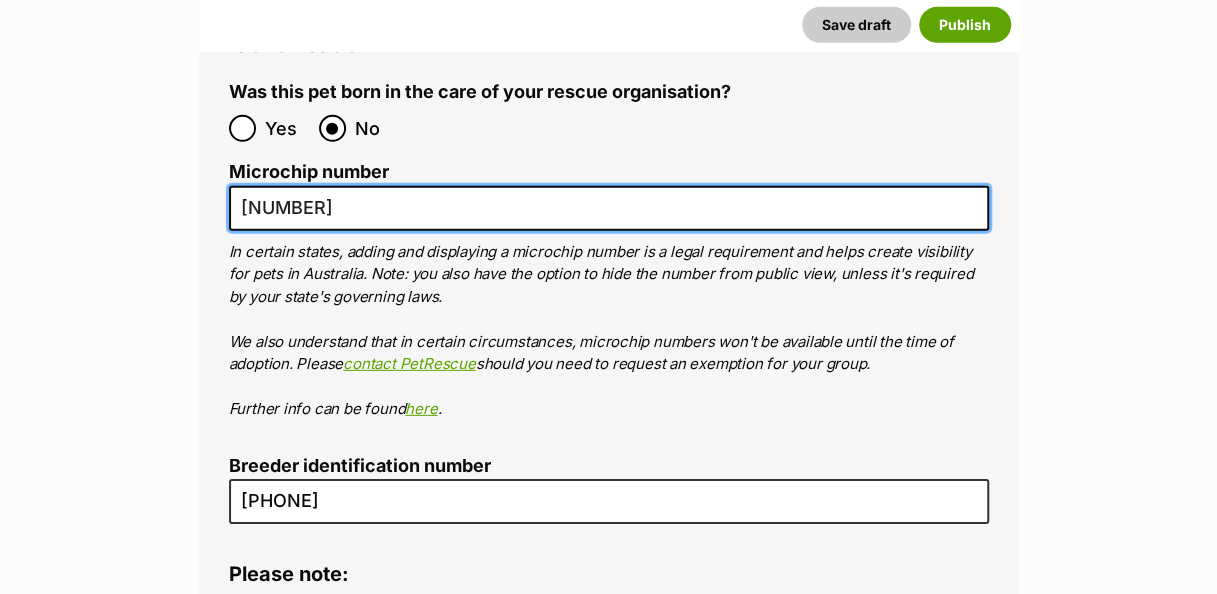 scroll, scrollTop: 6440, scrollLeft: 0, axis: vertical 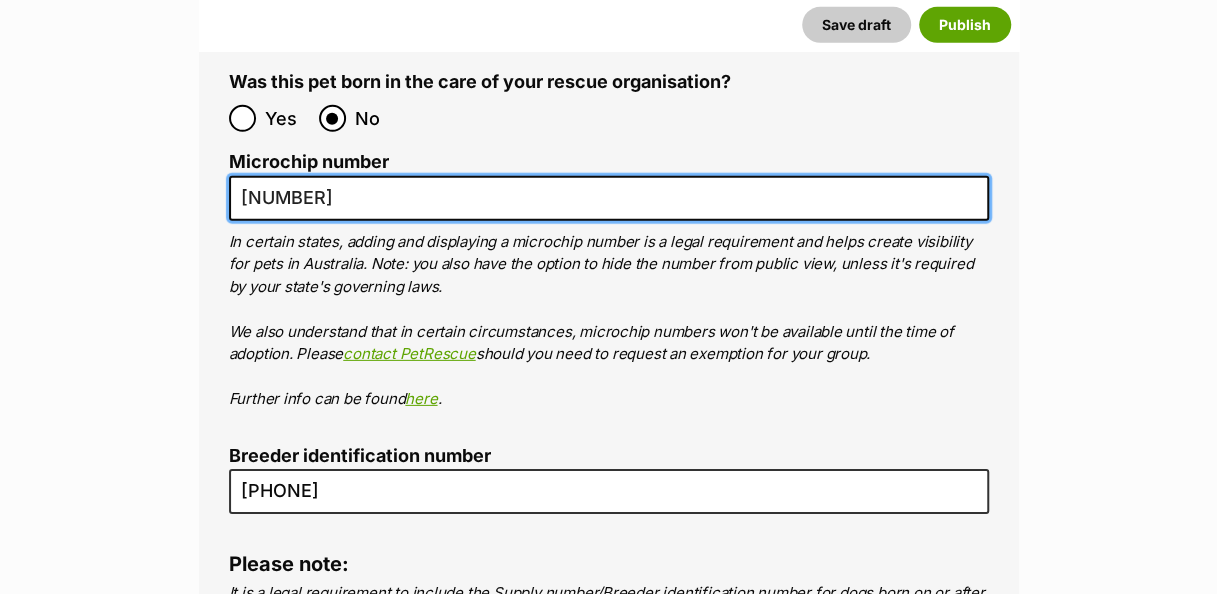 type on "[NUMBER]" 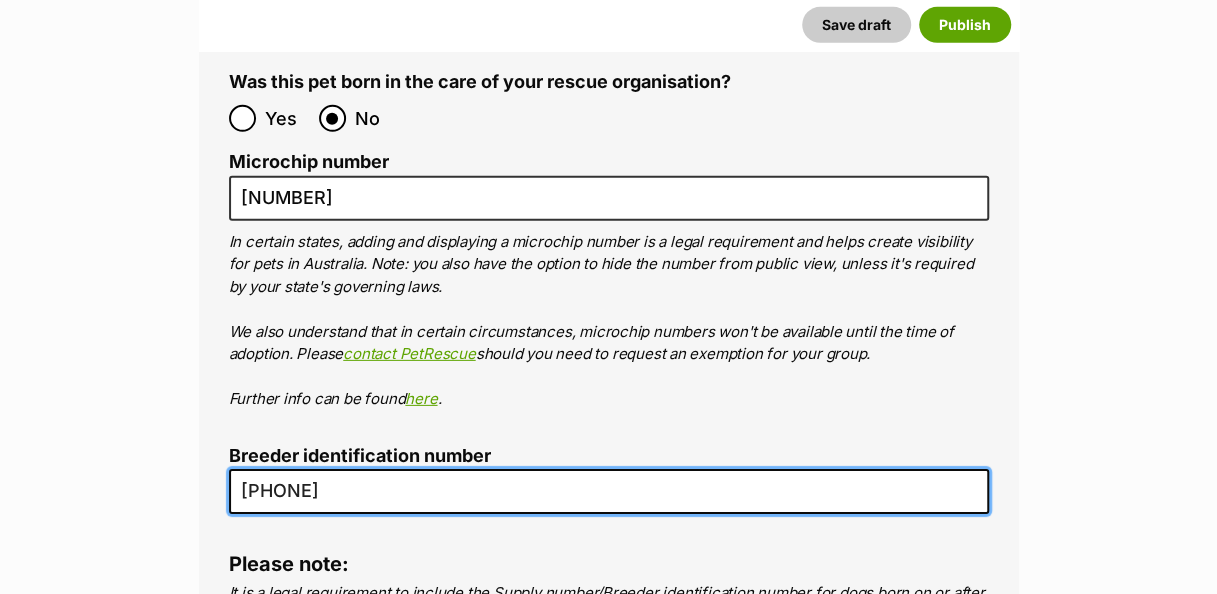 click on "[NUMBER]" at bounding box center (609, 491) 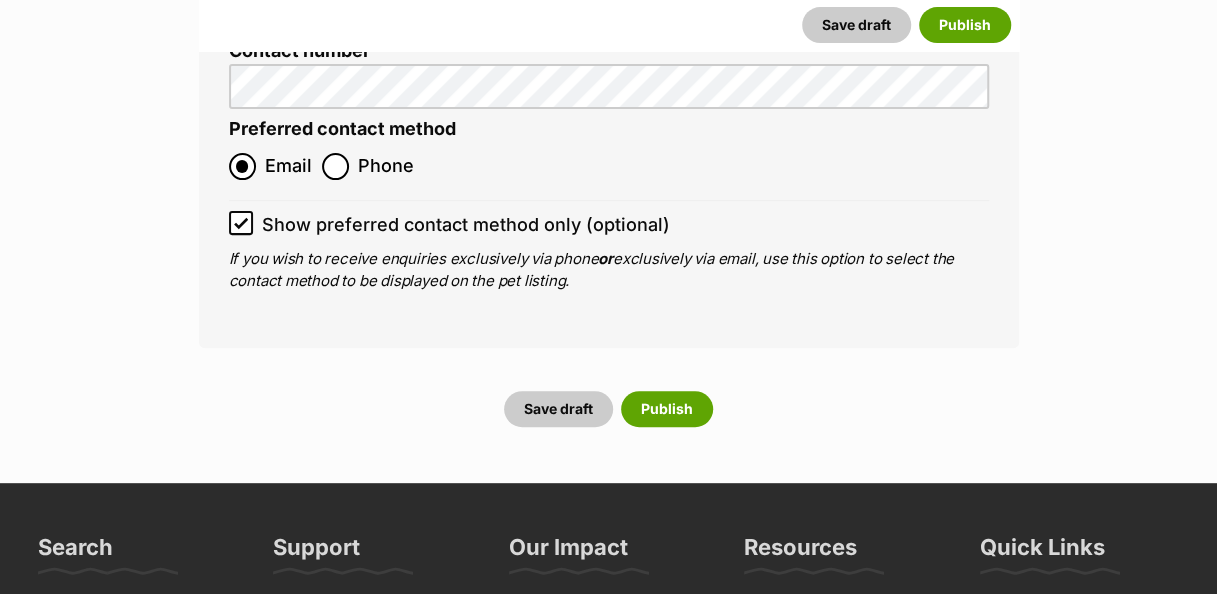 scroll, scrollTop: 7519, scrollLeft: 0, axis: vertical 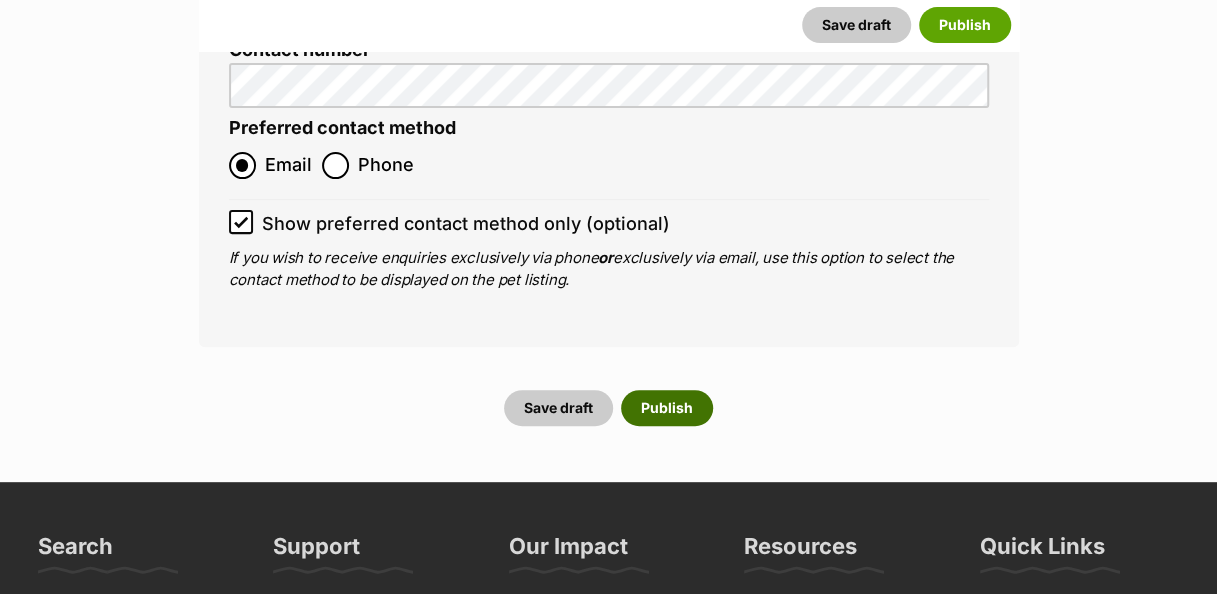 click on "Publish" at bounding box center (667, 408) 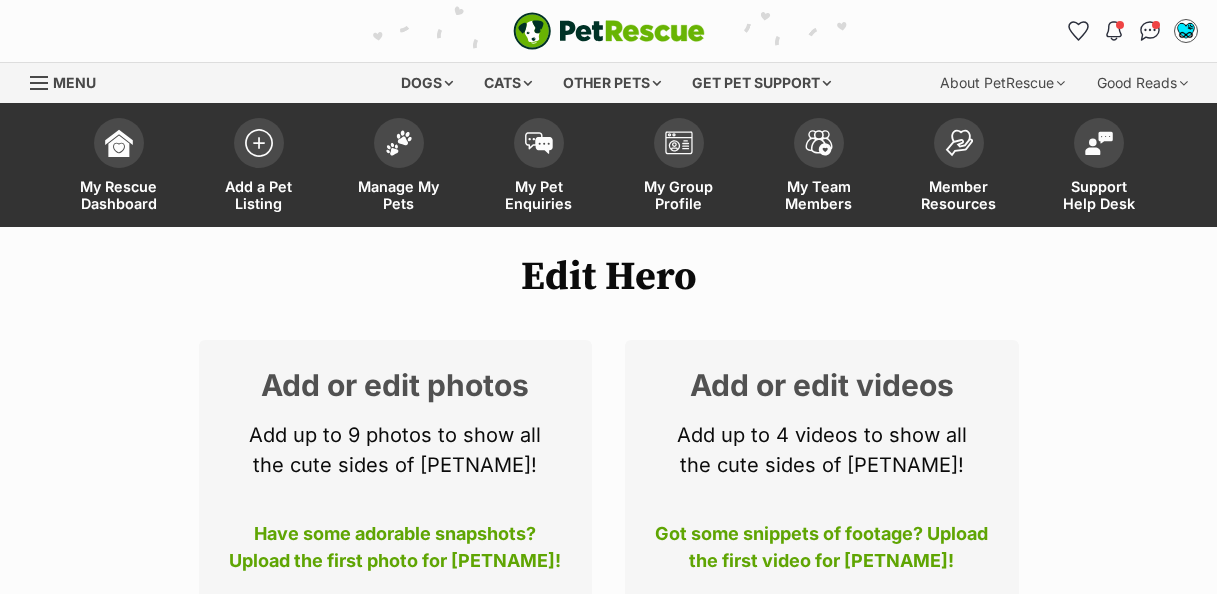 scroll, scrollTop: 0, scrollLeft: 0, axis: both 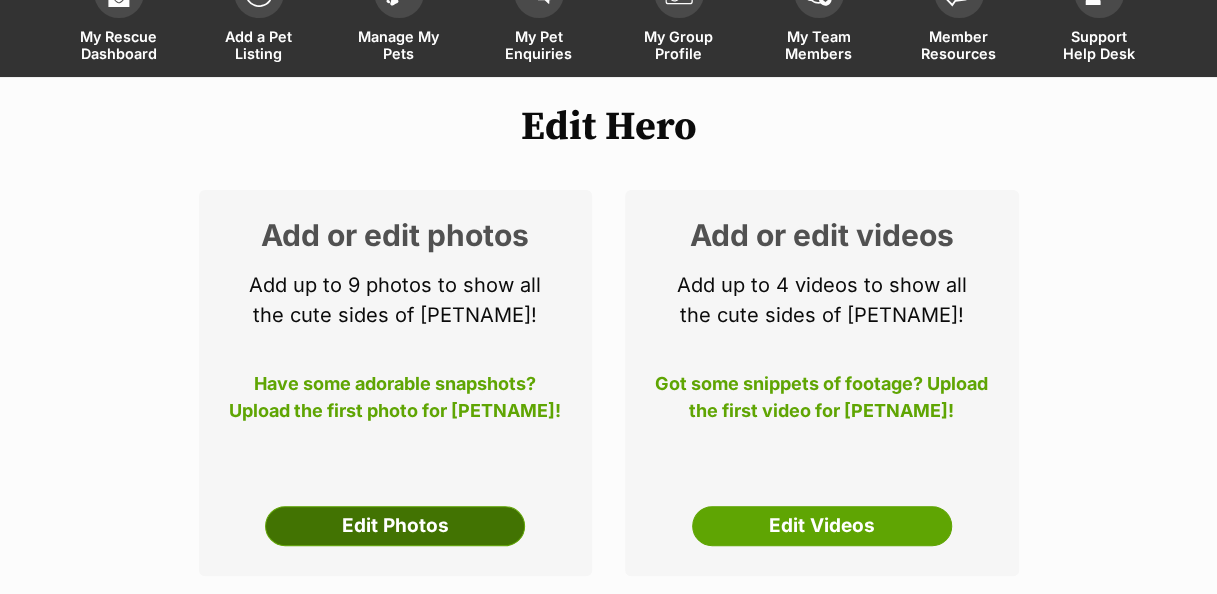 click on "Edit Photos" at bounding box center (395, 526) 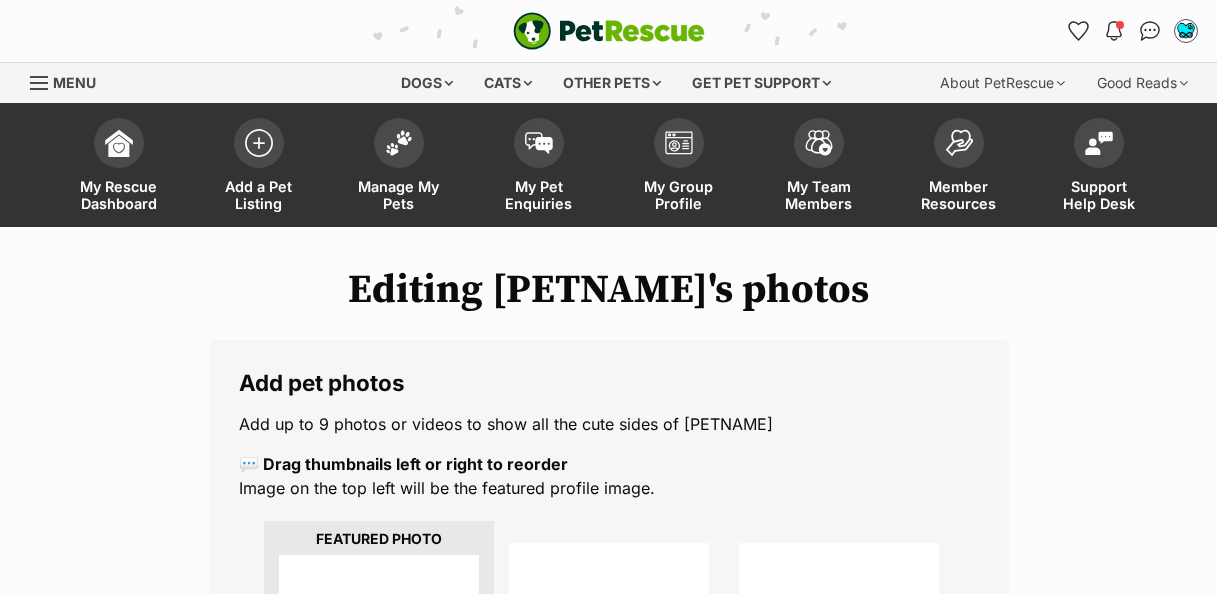 scroll, scrollTop: 0, scrollLeft: 0, axis: both 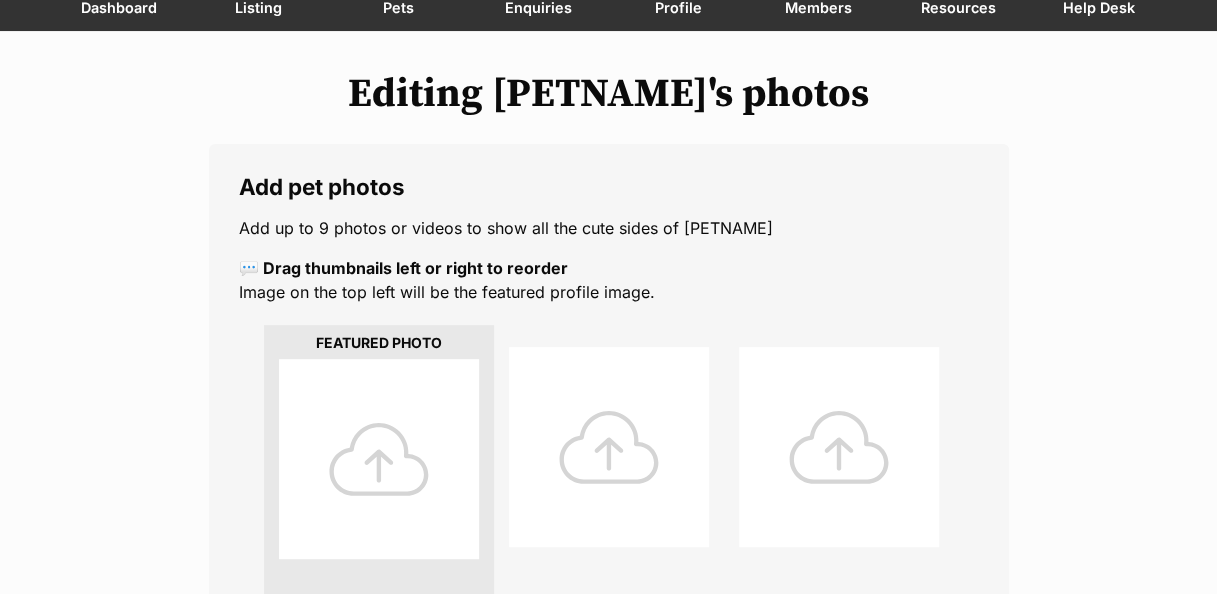 click at bounding box center [379, 459] 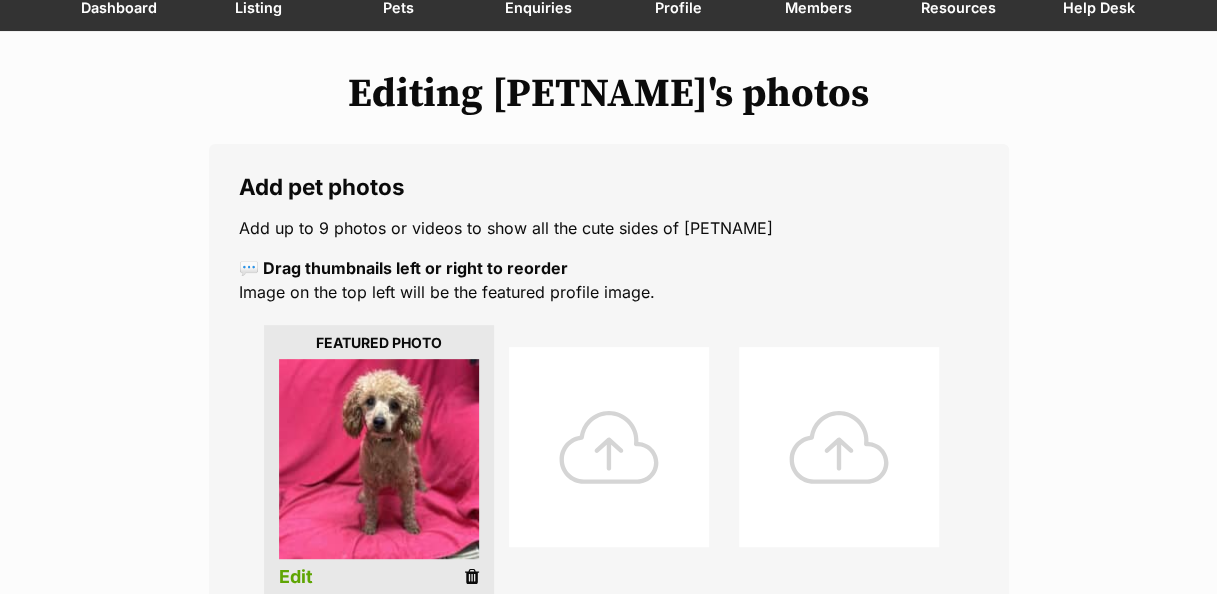 click on "Editing [PETNAME]'s photos
Add pet photos
Add up to 9 photos or videos to show all the cute sides of [PETNAME]
💬 Drag thumbnails left or right to reorder
Image on the top left will be the featured profile image.
Edit
Upload Photos
1
Of 9 photos uploaded
Save and edit profile information
Save changes and view profile" at bounding box center [608, 710] 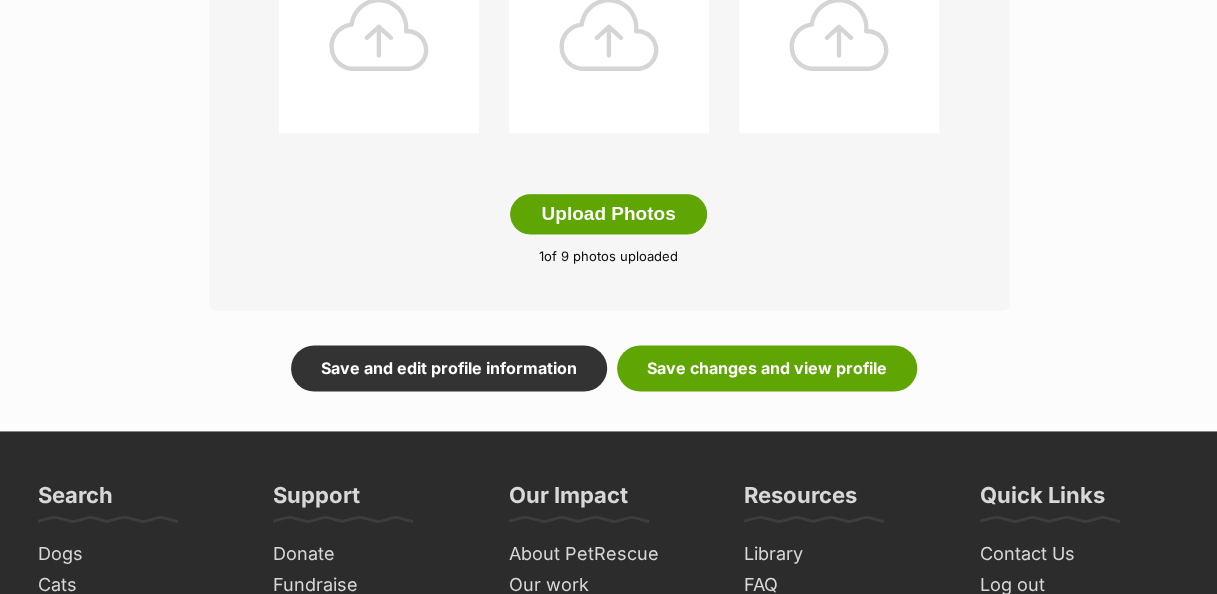 scroll, scrollTop: 1188, scrollLeft: 0, axis: vertical 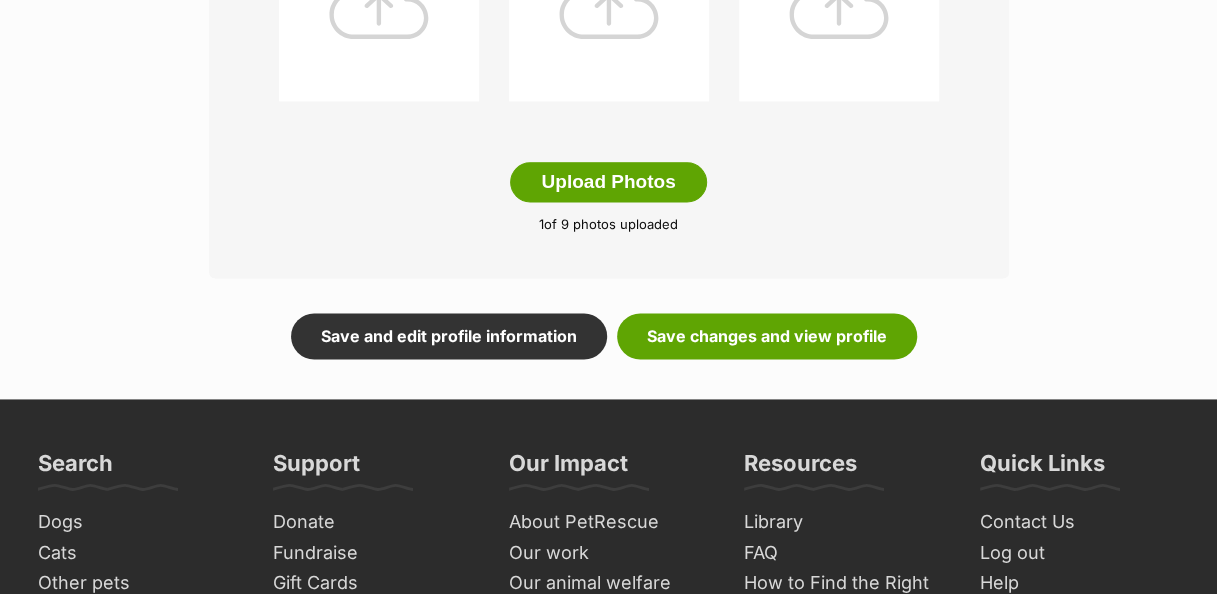 click on "Search
Dogs
Cats
Other pets
Guinea pigs
Rabbits
Pets needing foster care
PetRescue ID
Rescue directory
PetRescue TV
Support
Donate
Fundraise
Gift Cards
Bequests
The PetRescue Bookshop
Become a food donation collaborator
Find pets needing foster care near you
Our Impact
About PetRescue
Our work
Our animal welfare strategy
Our big (& hairy) work map
Our partners
Work with us
Impact reports
Tech notes & updates
Resources
Library
FAQ
How to Find the Right Dog Trainer
What is compassion fatigue?
National Pet Adoption Month
Assisted Rehoming Program
2025 State of Pet Adoption Report
Protect your pet with pet insurance
Quick Links
Contact Us
Log out
Help
Join the PetRescue community
Subscribe
Linkedin
Facebook
Instagram
TikTok
© PetRescue Ltd 2004 - 2025
Terms of Use
|
Privacy Policy
|
Financial Services Guide" at bounding box center [608, 929] 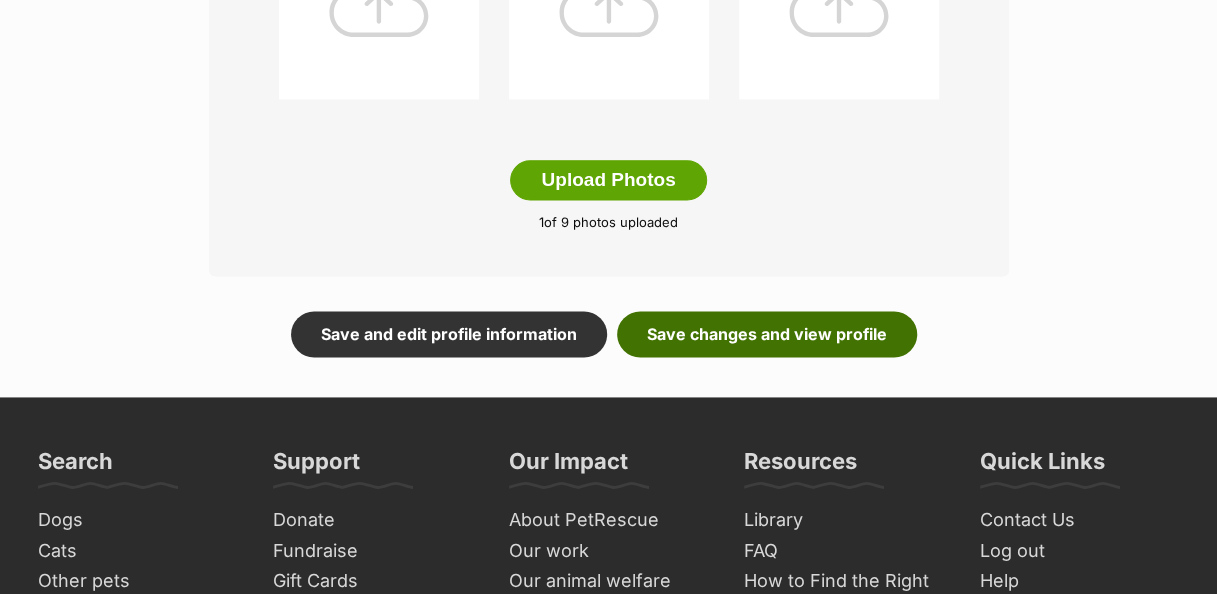 click on "Save changes and view profile" at bounding box center [767, 334] 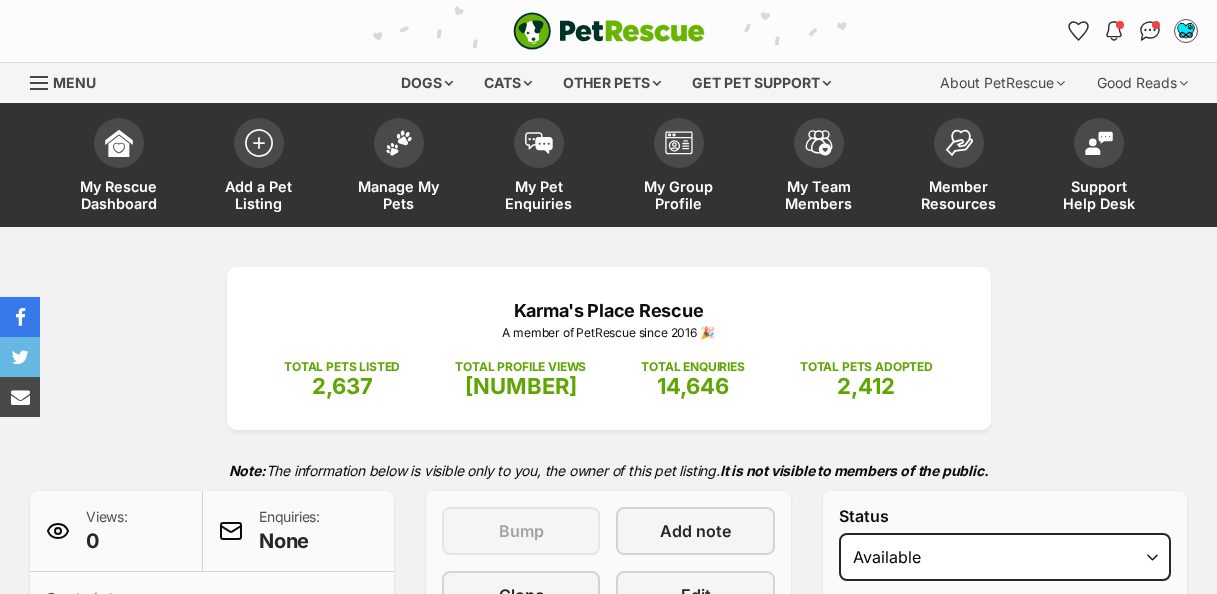 scroll, scrollTop: 0, scrollLeft: 0, axis: both 